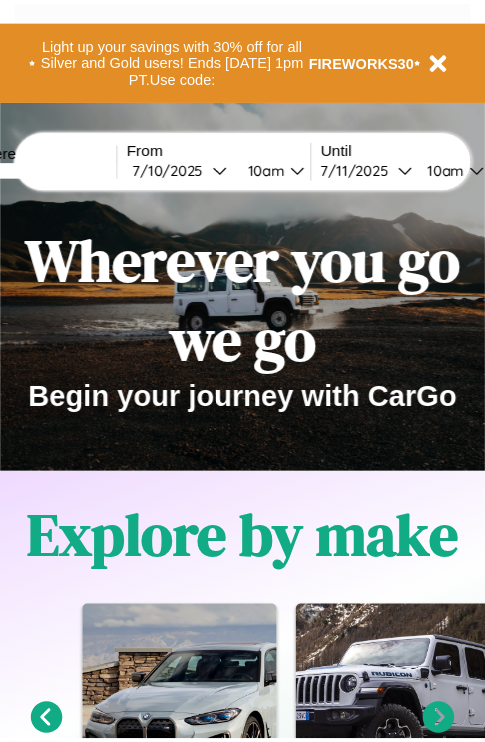 scroll, scrollTop: 0, scrollLeft: 0, axis: both 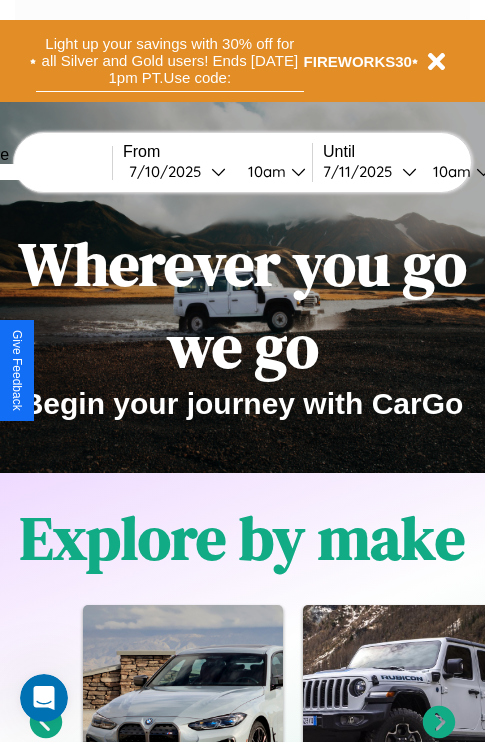 click on "Light up your savings with 30% off for all Silver and Gold users! Ends [DATE] 1pm PT.  Use code:" at bounding box center [170, 61] 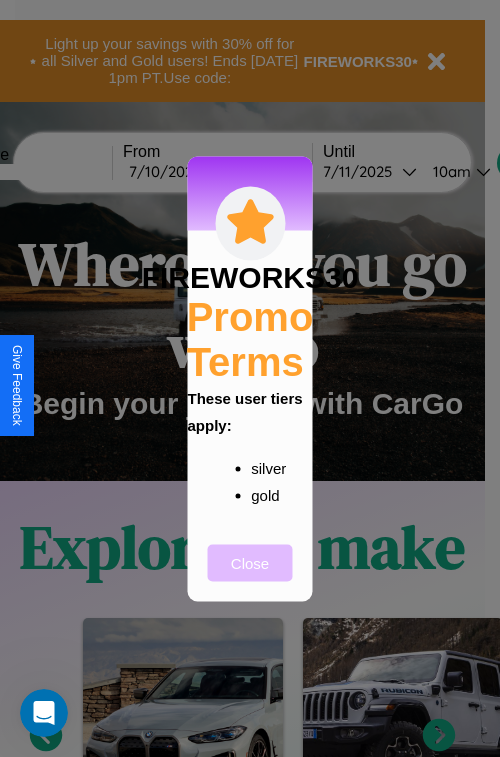 click on "Close" at bounding box center (250, 562) 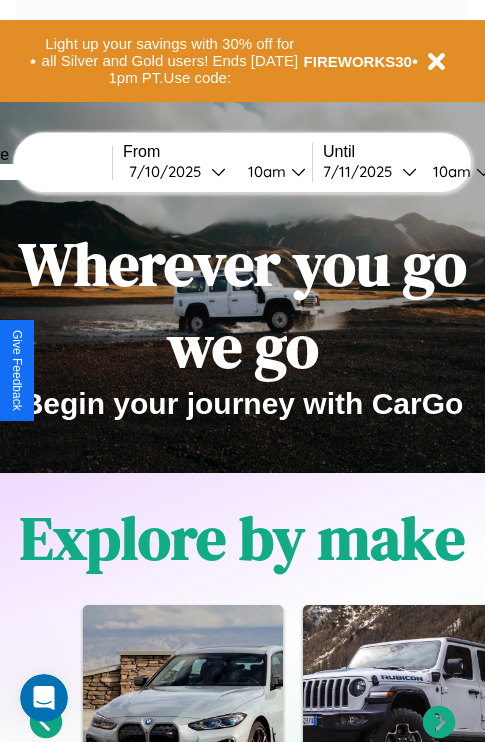 click at bounding box center [37, 172] 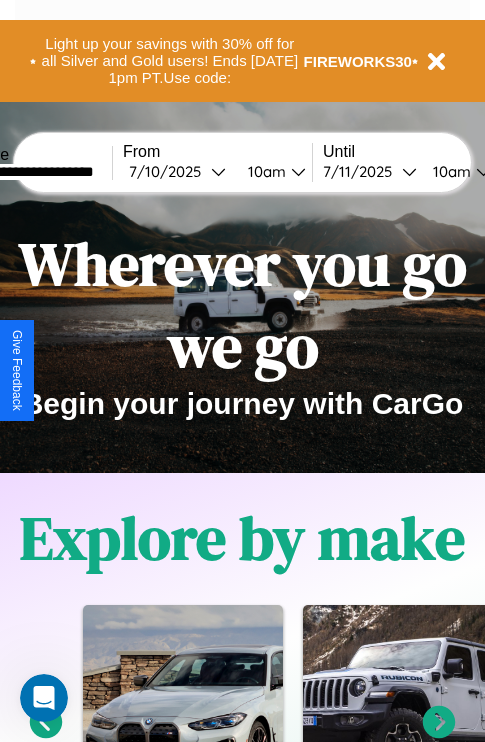 type on "**********" 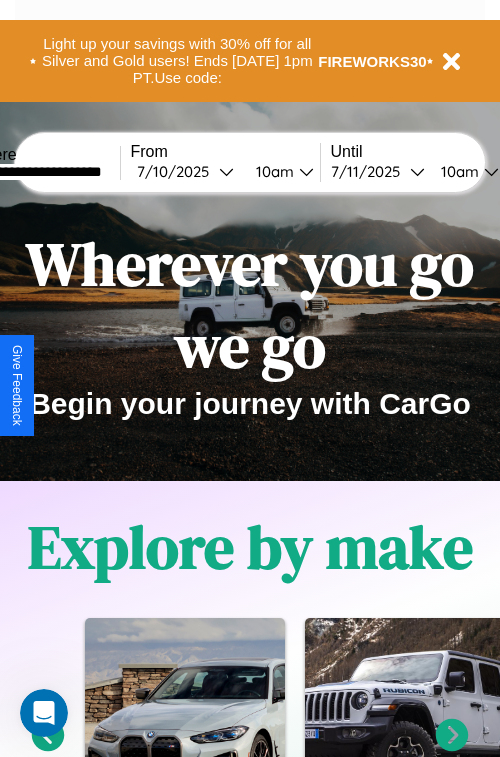 select on "*" 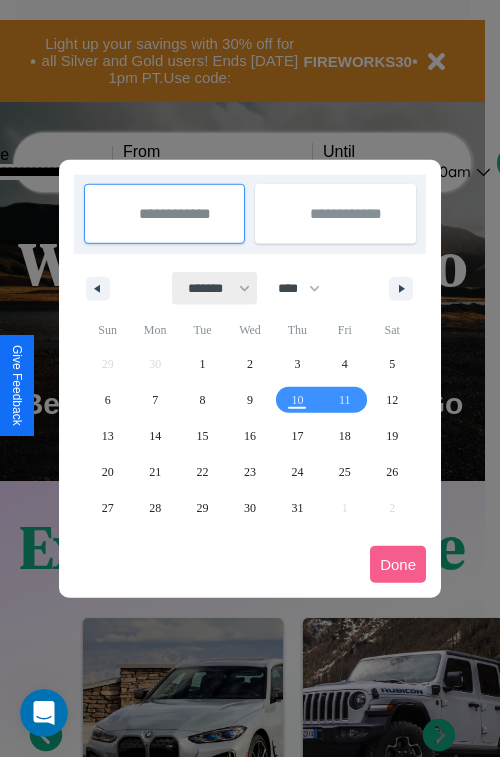 click on "******* ******** ***** ***** *** **** **** ****** ********* ******* ******** ********" at bounding box center [215, 288] 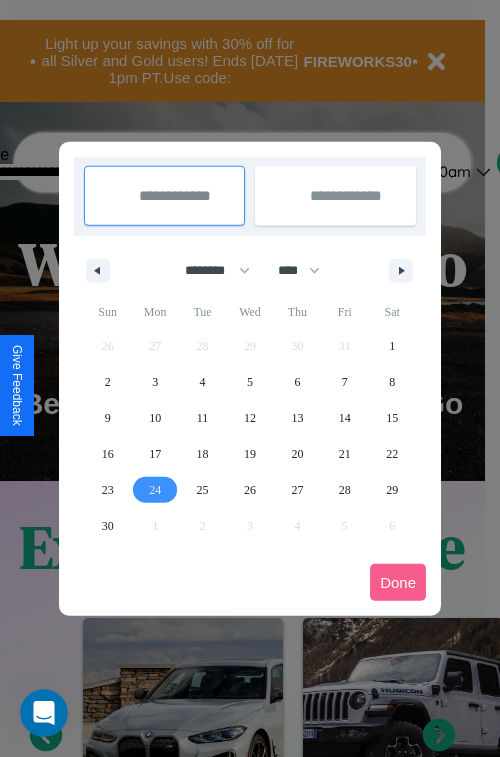 click on "24" at bounding box center [155, 490] 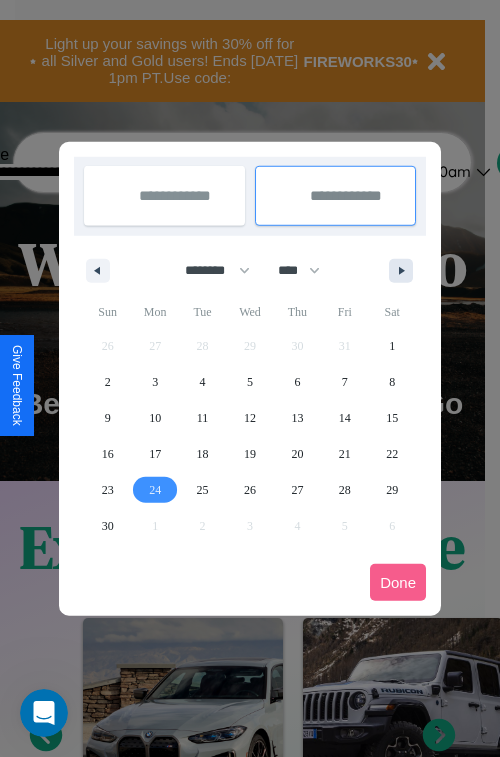 click at bounding box center (405, 271) 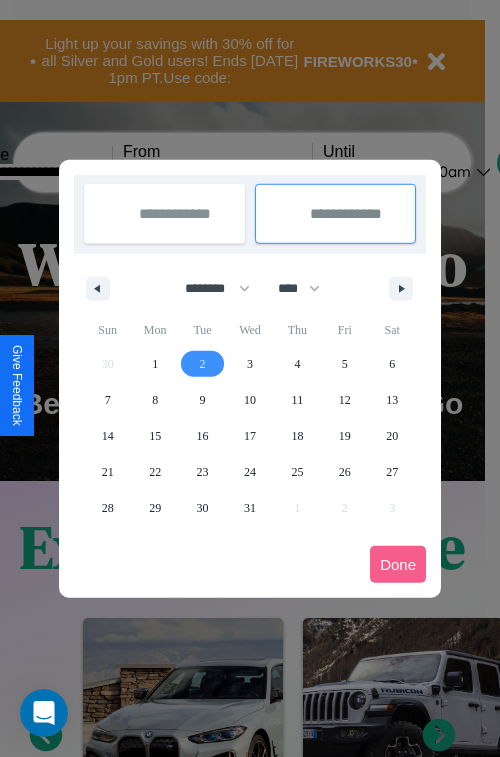 click on "2" at bounding box center (203, 364) 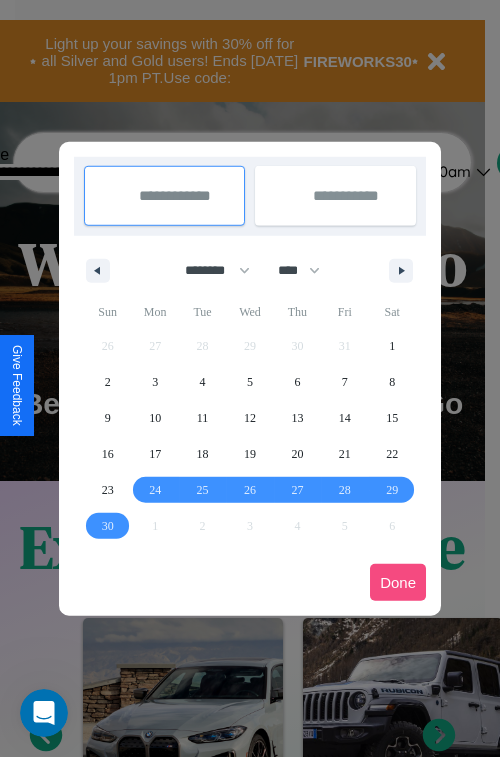 click on "Done" at bounding box center (398, 582) 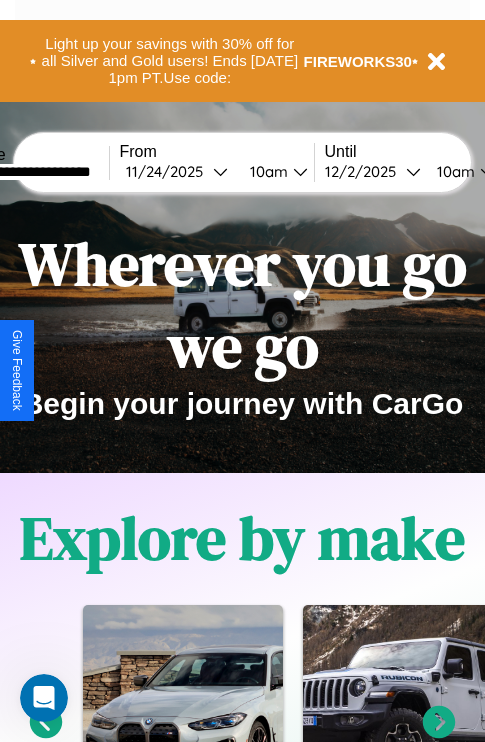 scroll, scrollTop: 0, scrollLeft: 77, axis: horizontal 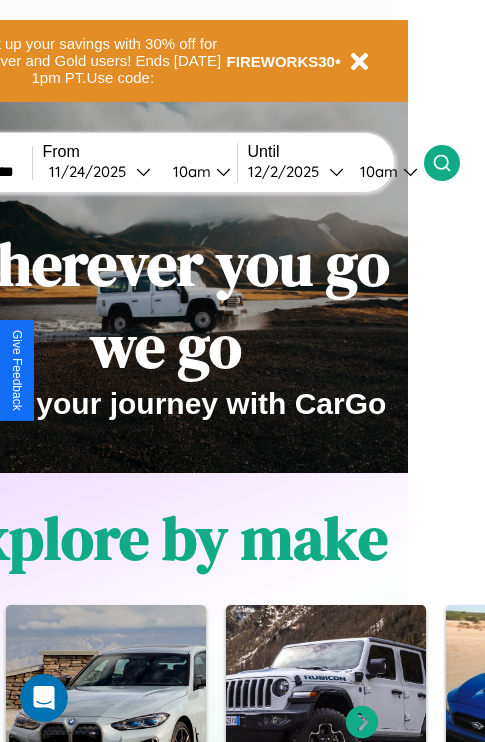 click 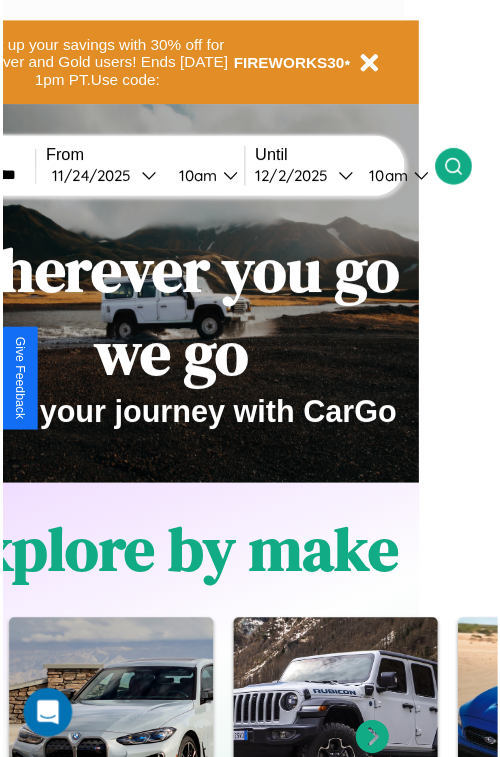 scroll, scrollTop: 0, scrollLeft: 0, axis: both 